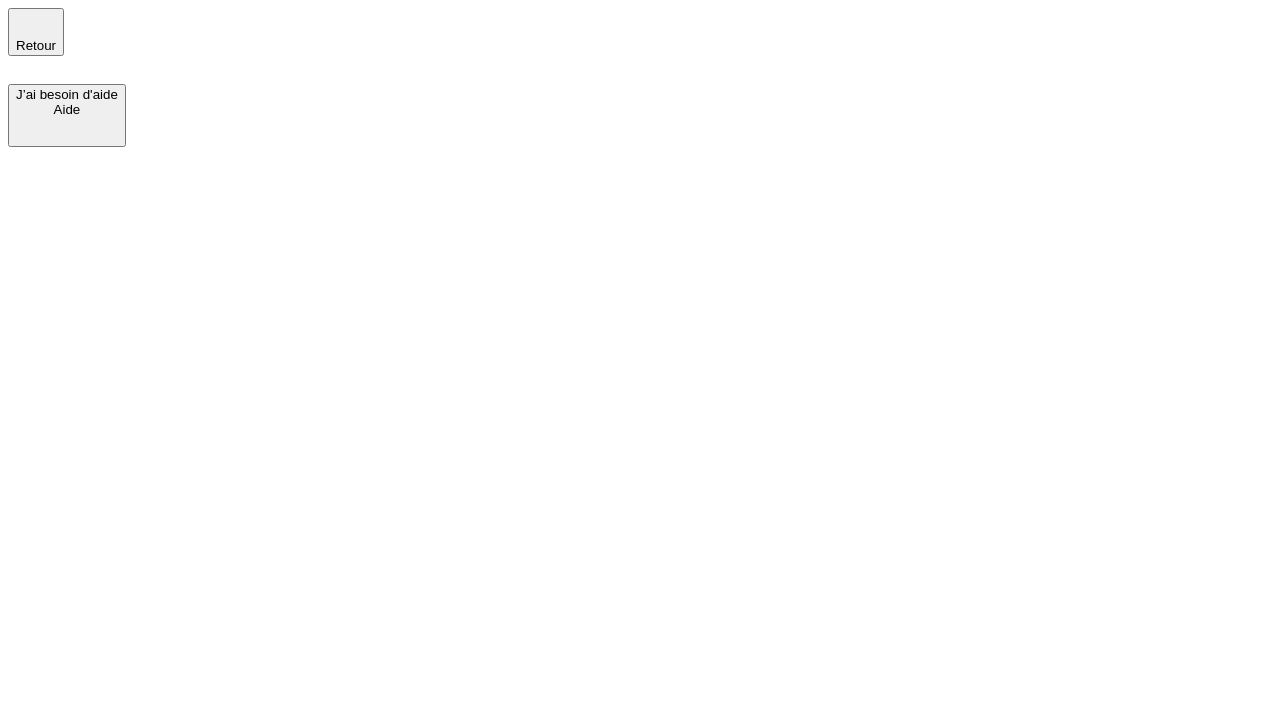 scroll, scrollTop: 0, scrollLeft: 0, axis: both 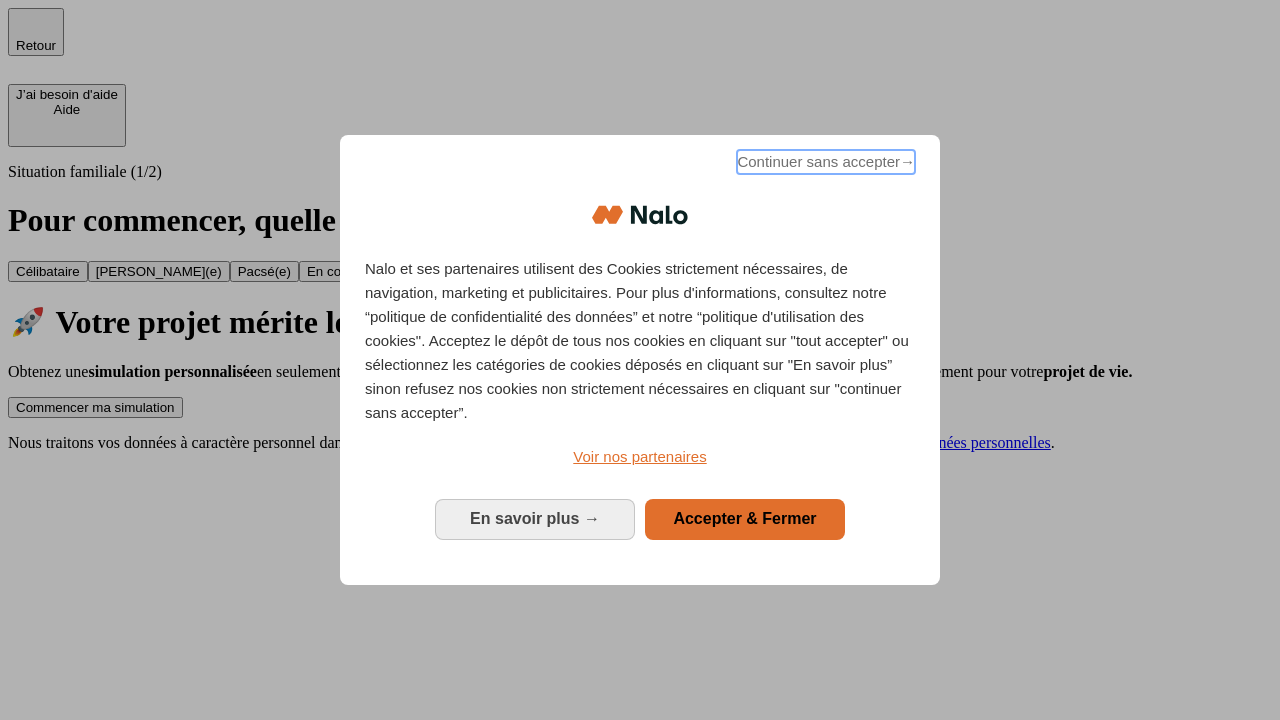 click on "Continuer sans accepter  →" at bounding box center [826, 162] 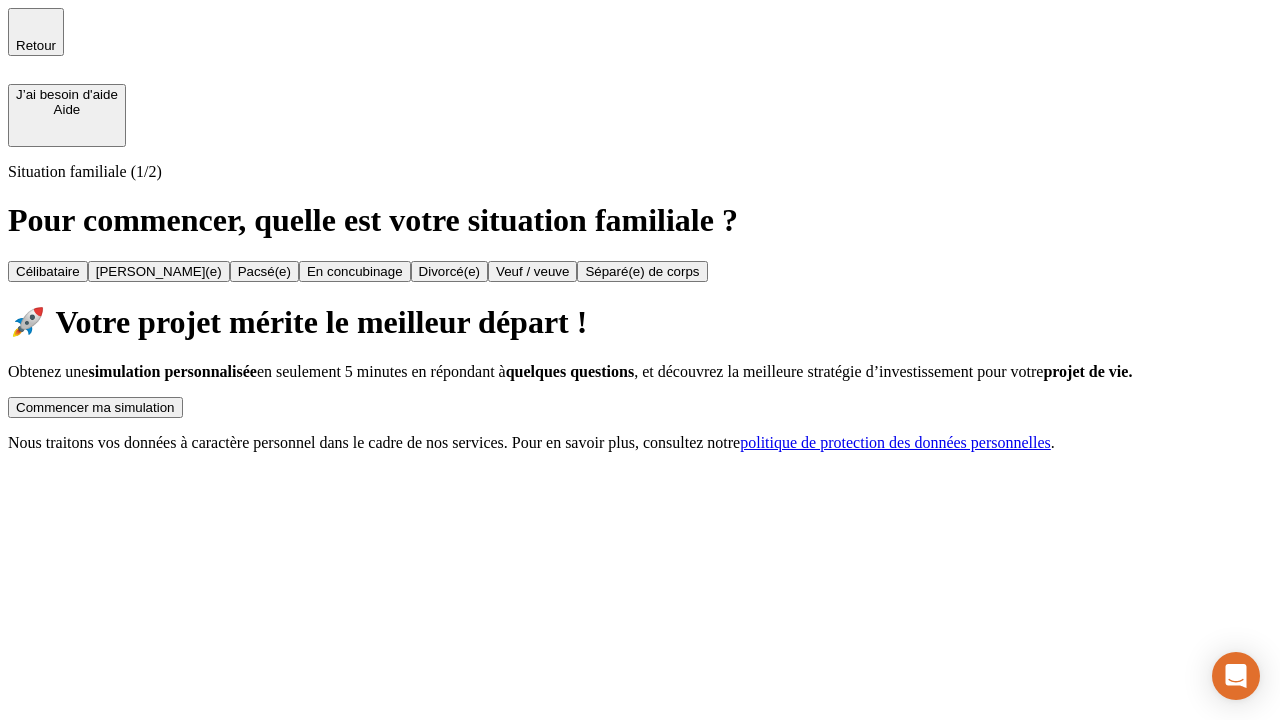 click on "Commencer ma simulation" at bounding box center (95, 407) 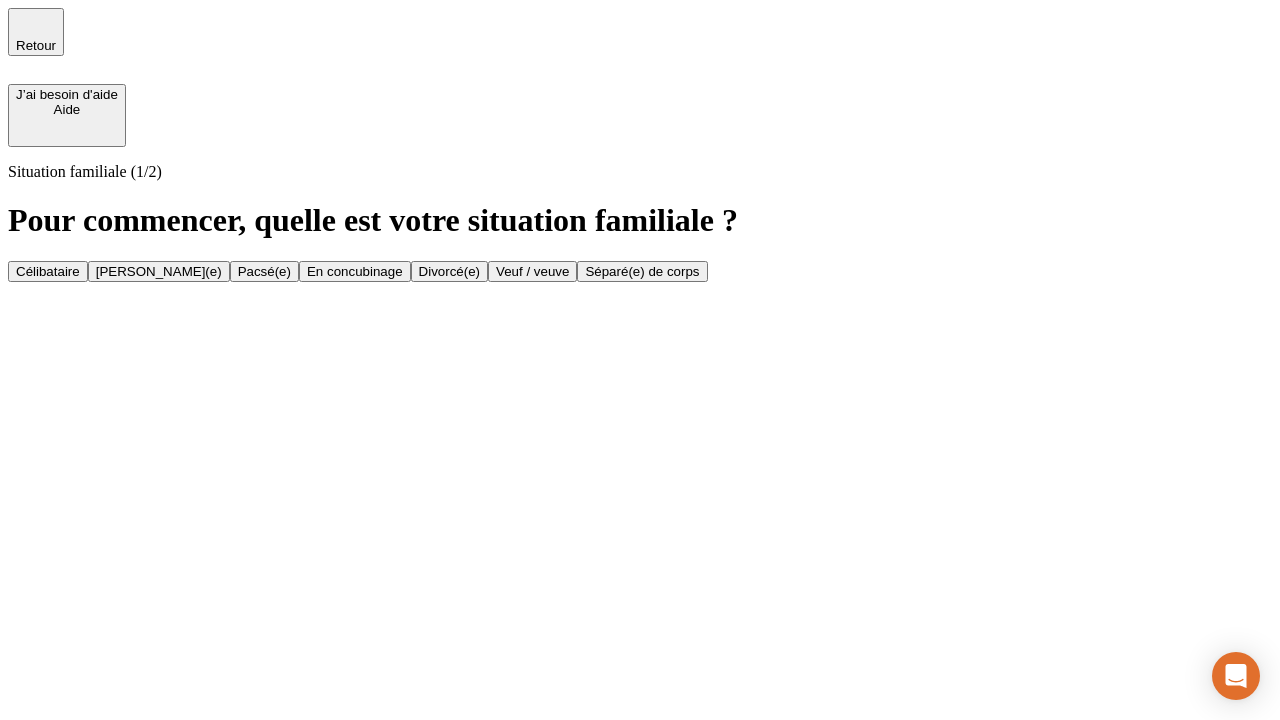 click on "[PERSON_NAME](e)" at bounding box center (159, 271) 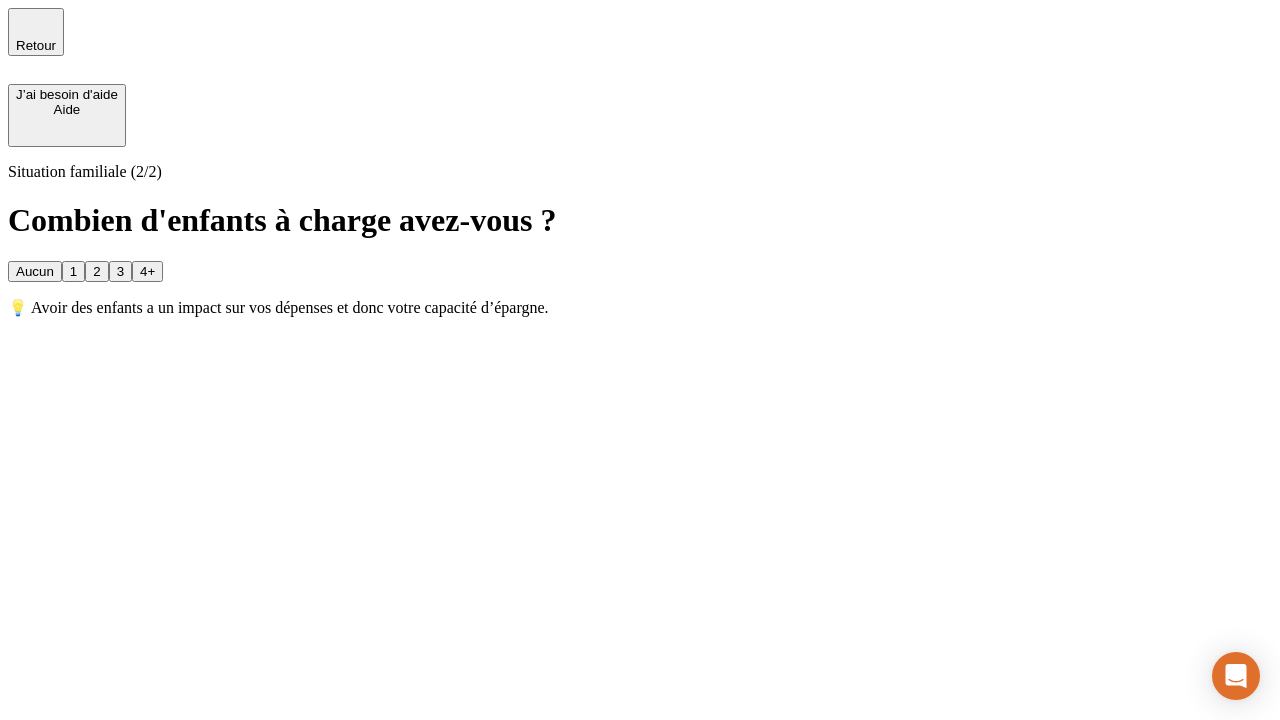 click on "1" at bounding box center (73, 271) 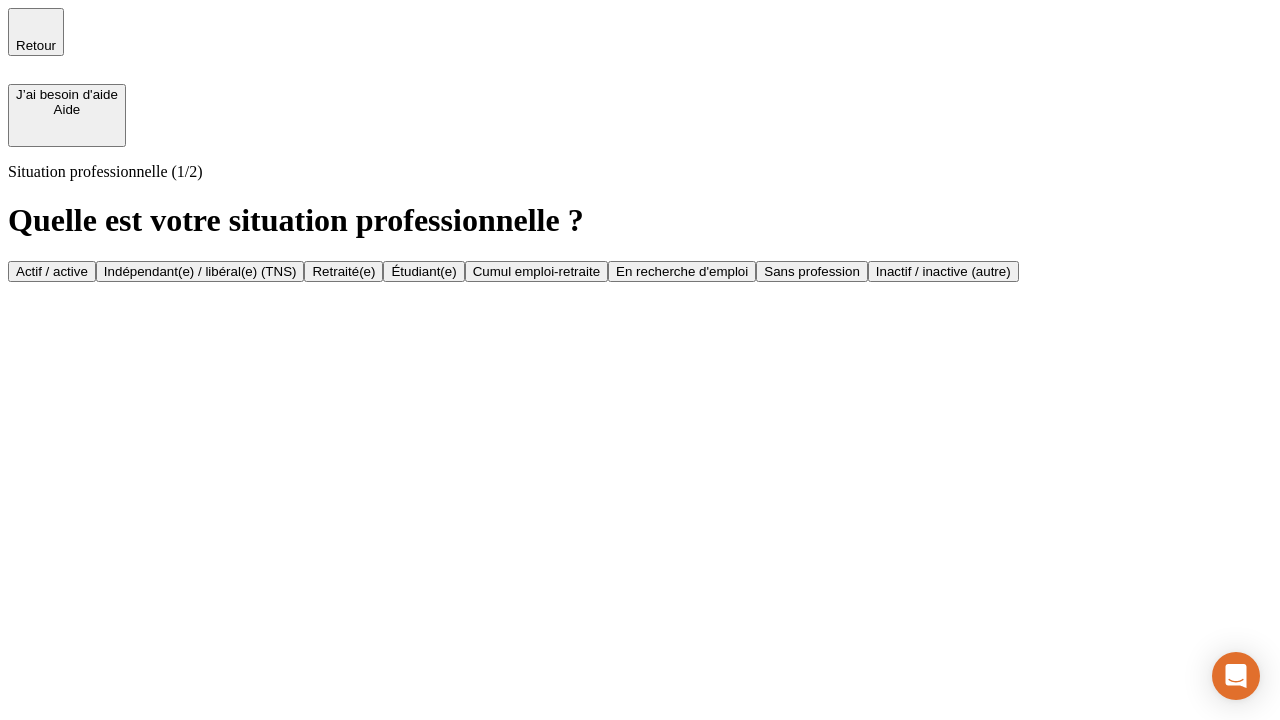 click on "Actif / active" at bounding box center [52, 271] 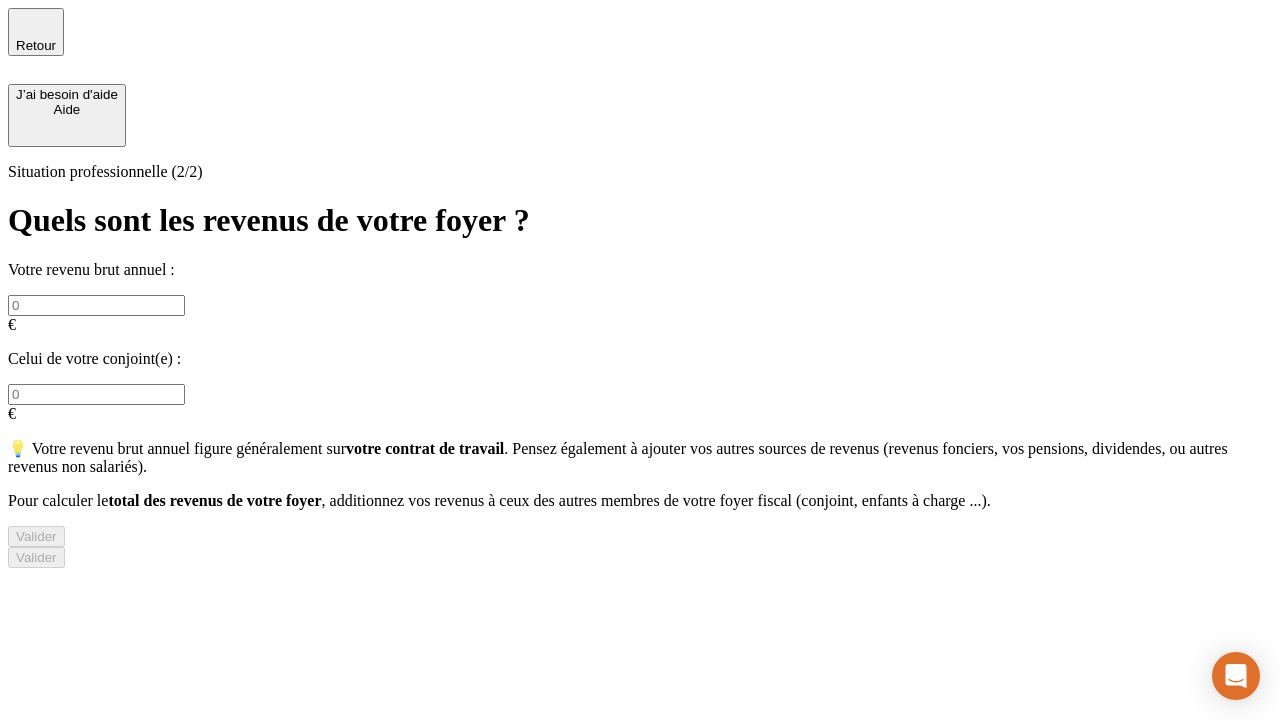 click at bounding box center (96, 305) 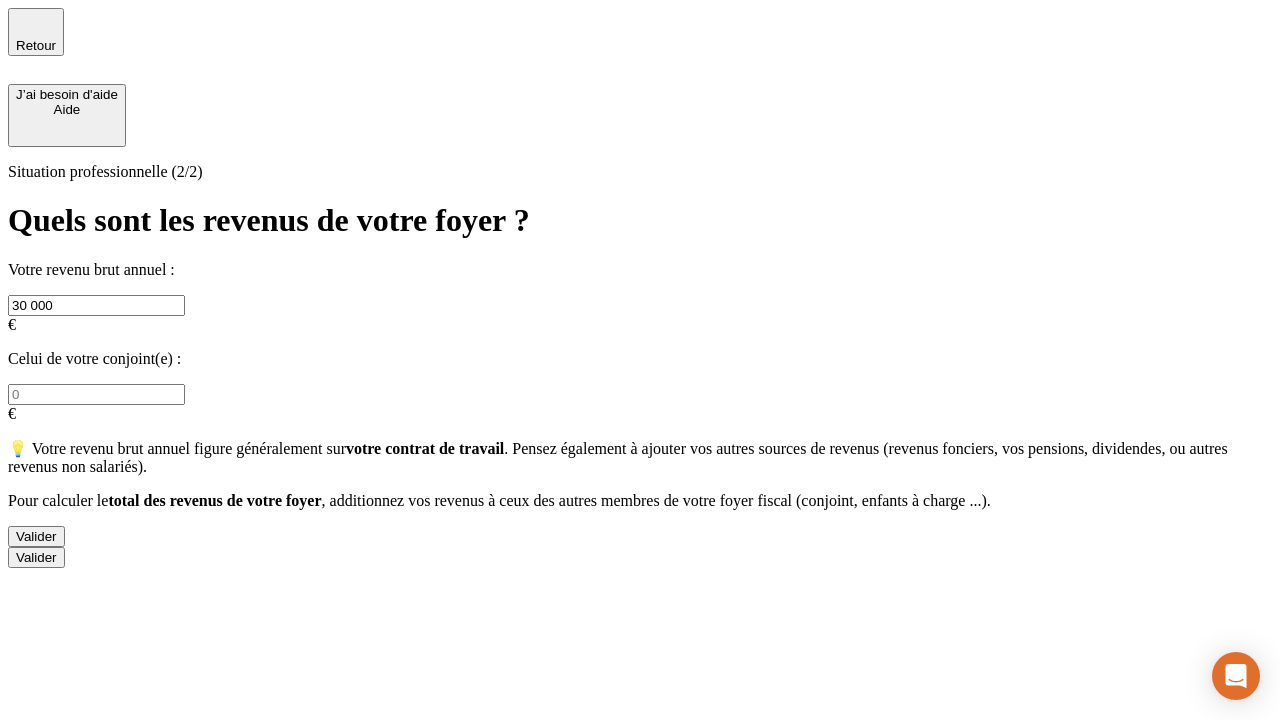 type on "30 000" 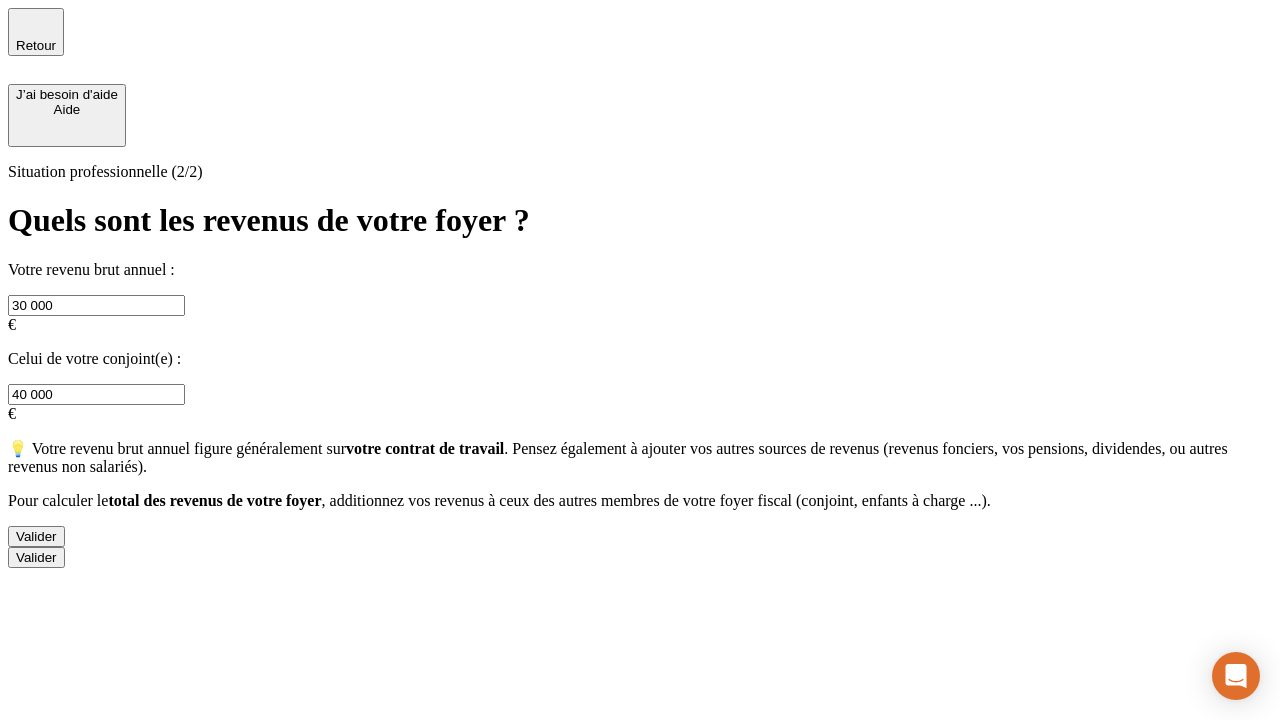 click on "Valider" at bounding box center [36, 536] 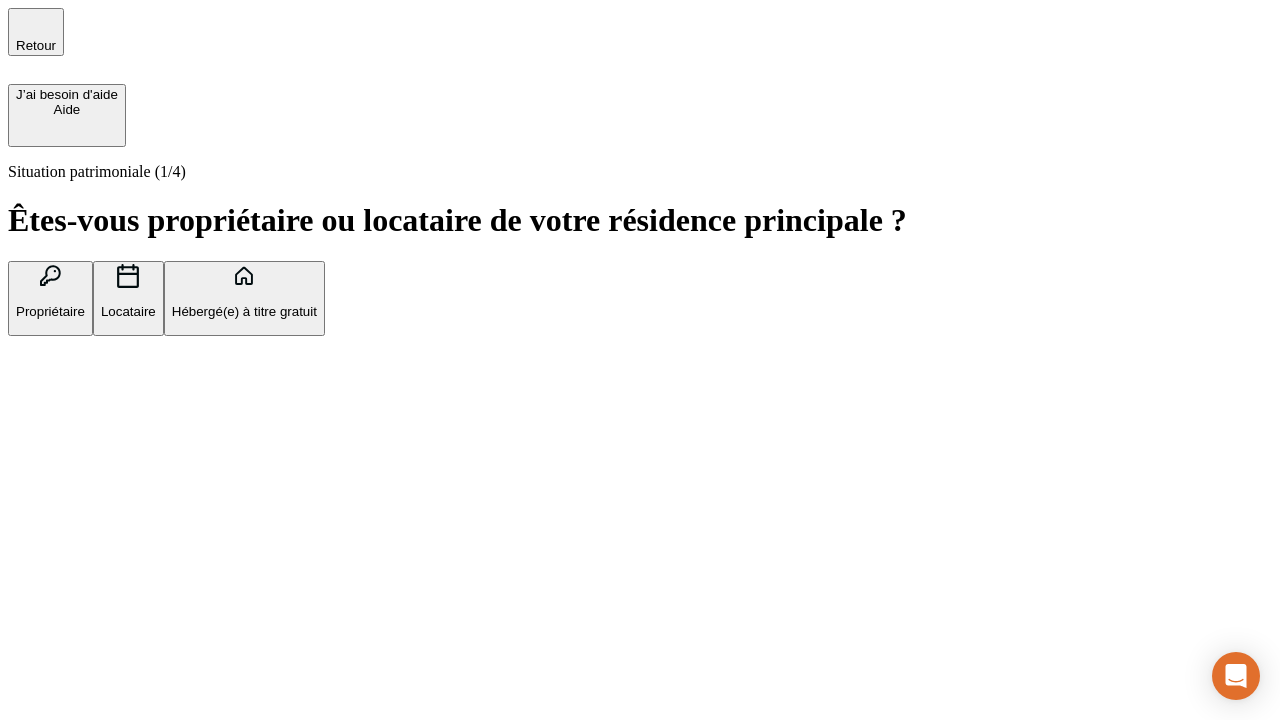 click on "Propriétaire" at bounding box center (50, 311) 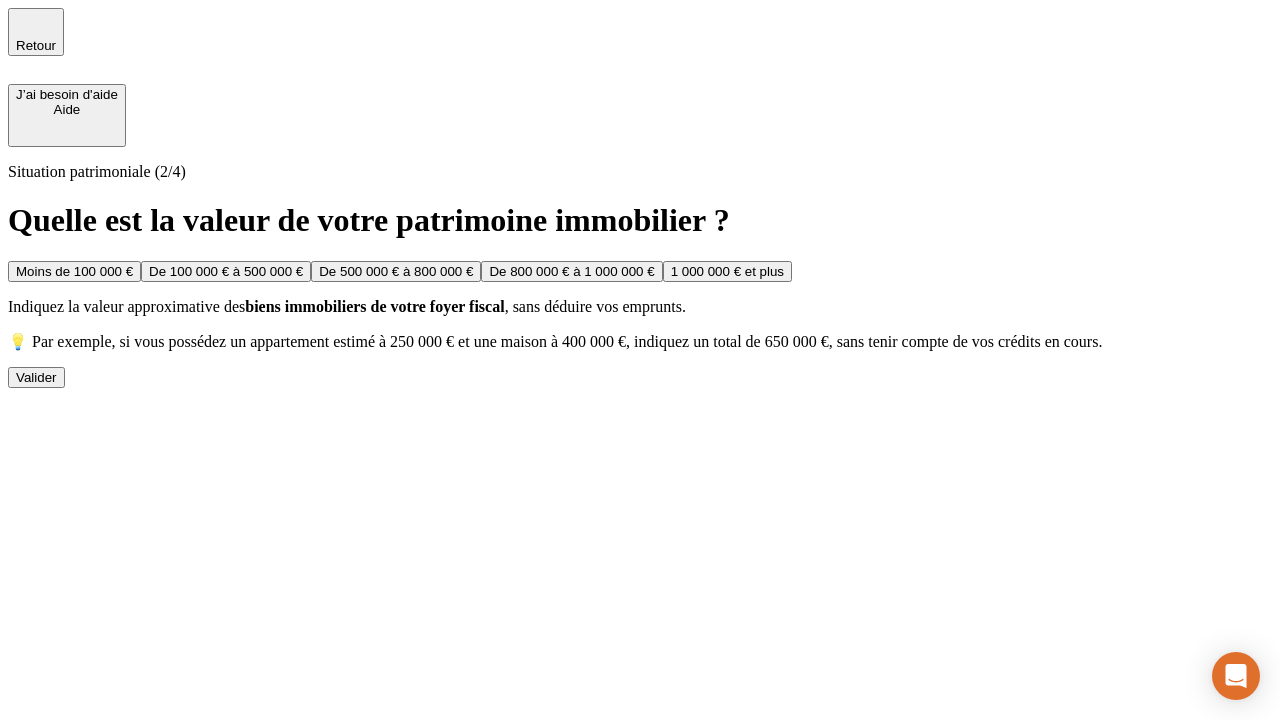 click on "De 100 000 € à 500 000 €" at bounding box center (226, 271) 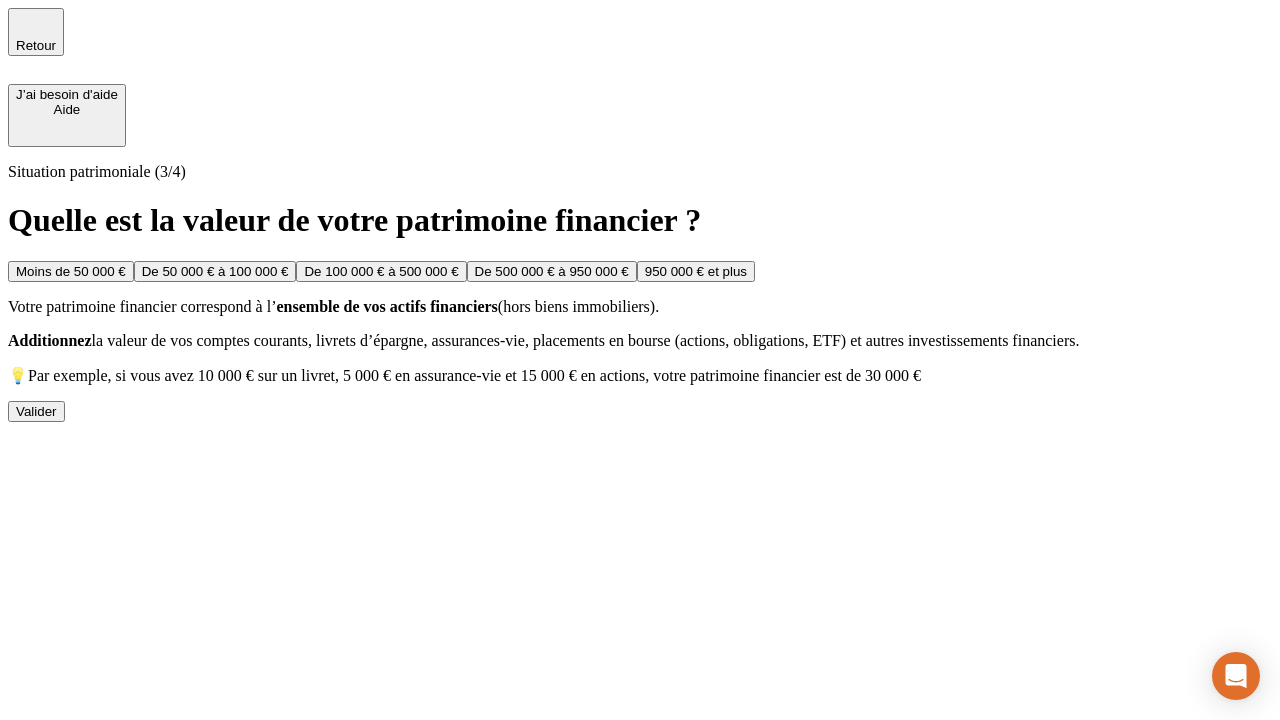 click on "Moins de 50 000 €" at bounding box center [71, 271] 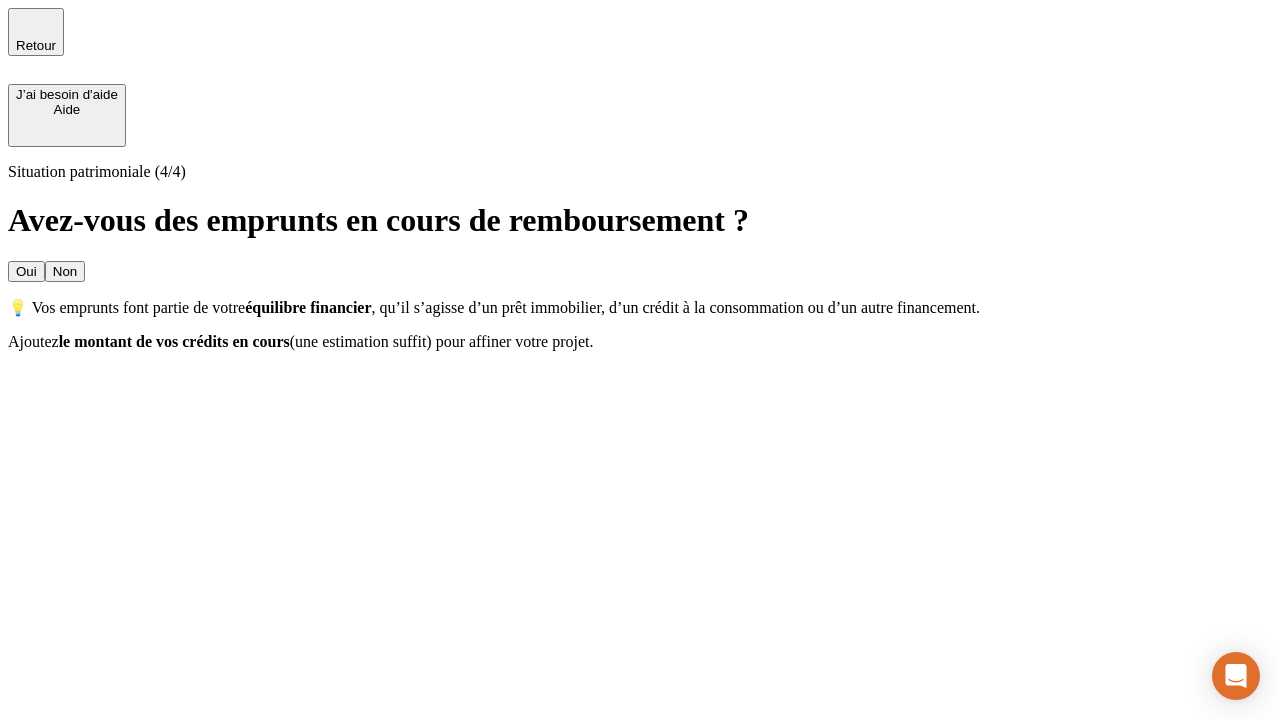 click on "Oui" at bounding box center [26, 271] 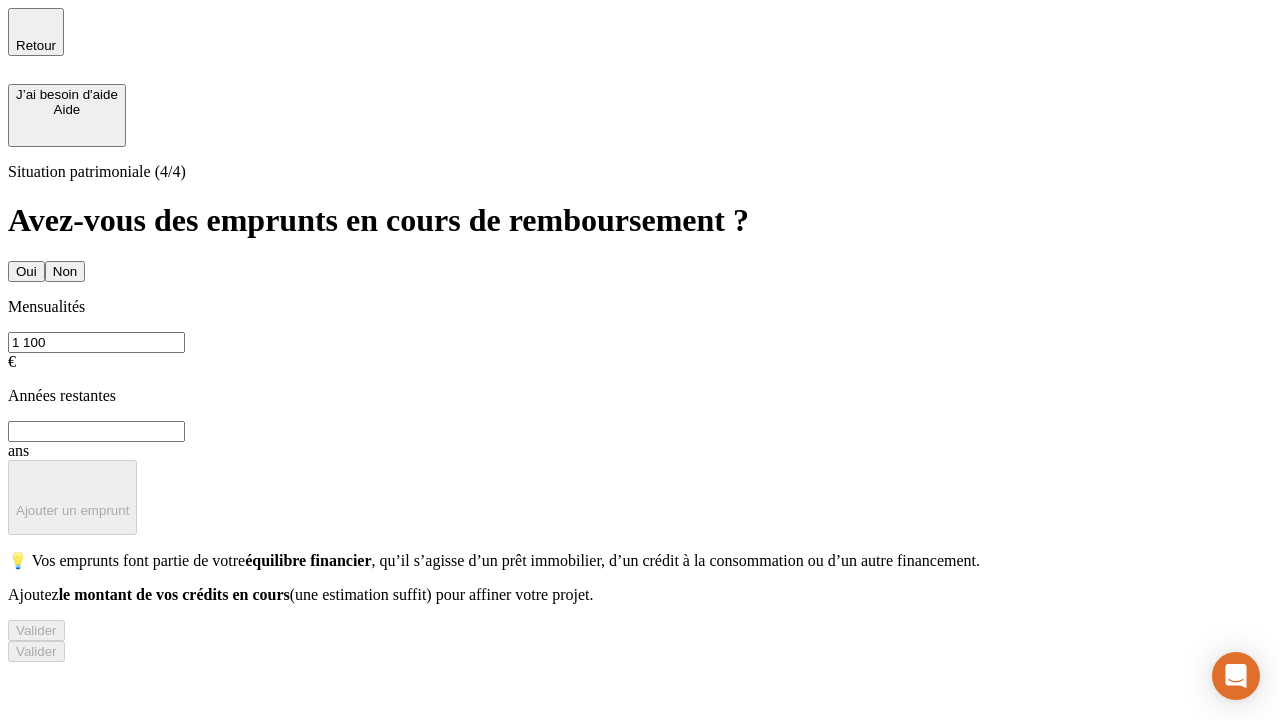 type on "1 100" 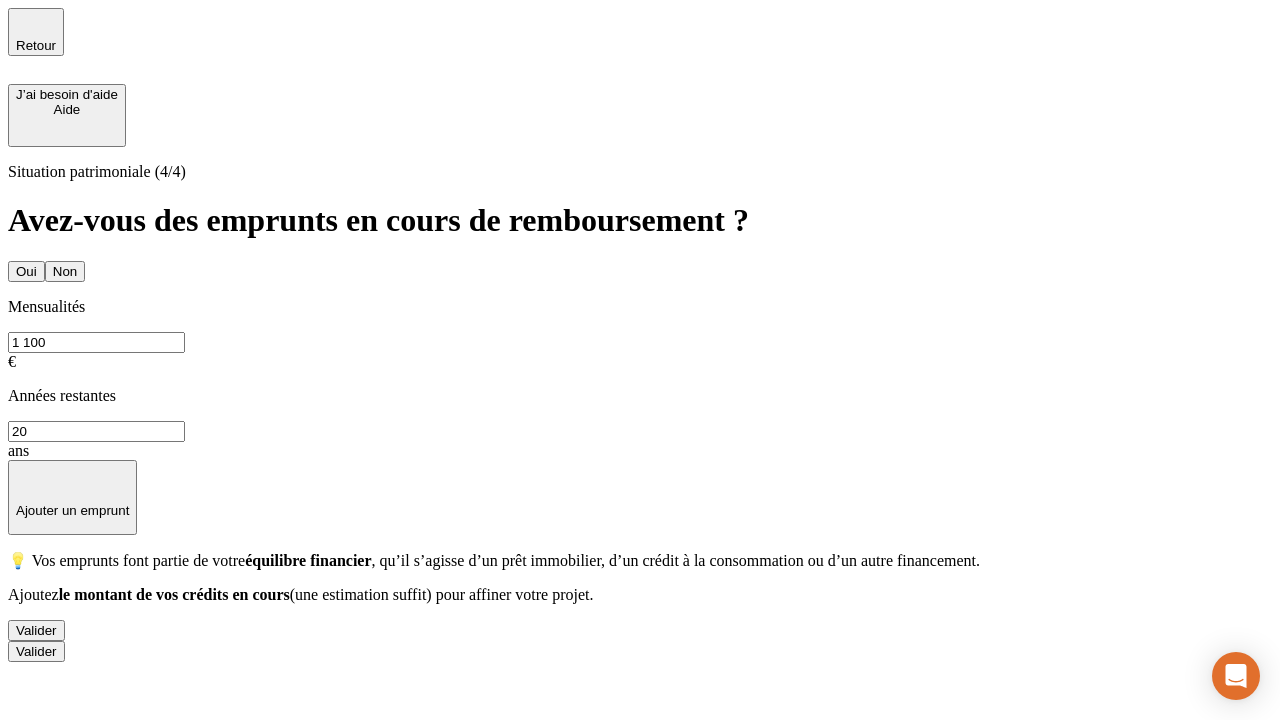 type on "20" 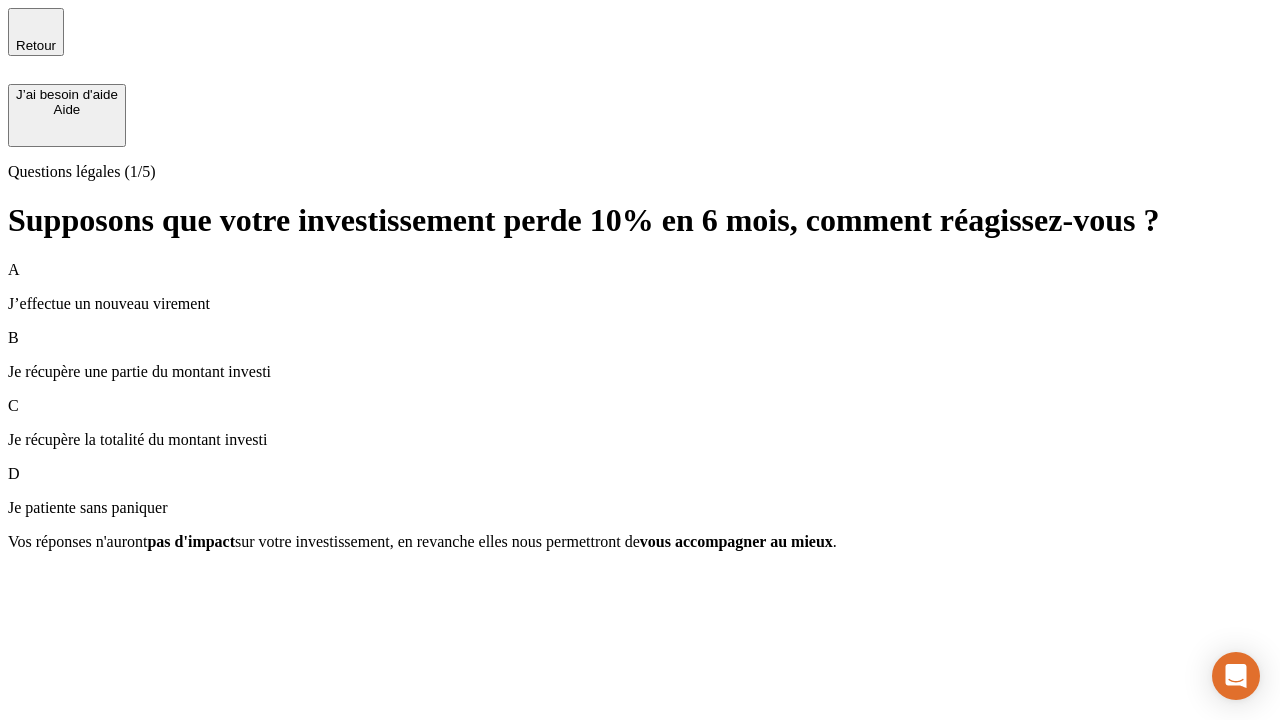 click on "Je récupère une partie du montant investi" at bounding box center [640, 372] 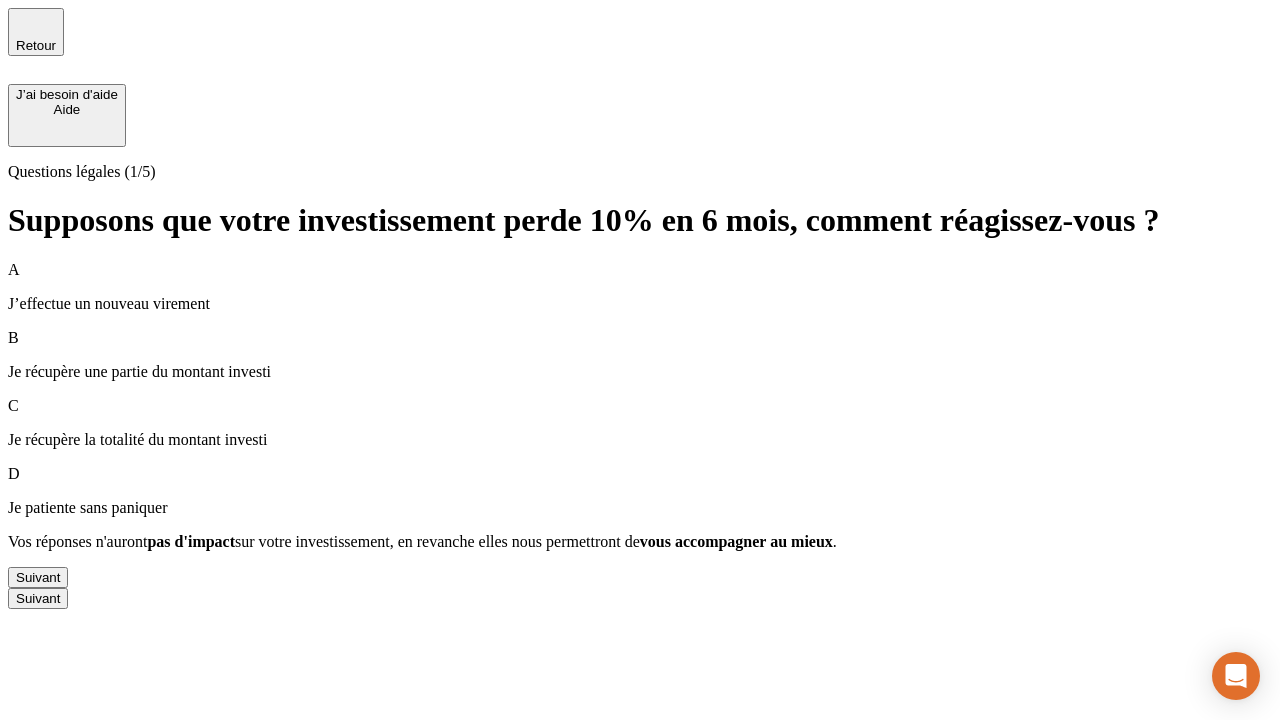 click on "Suivant" at bounding box center (38, 577) 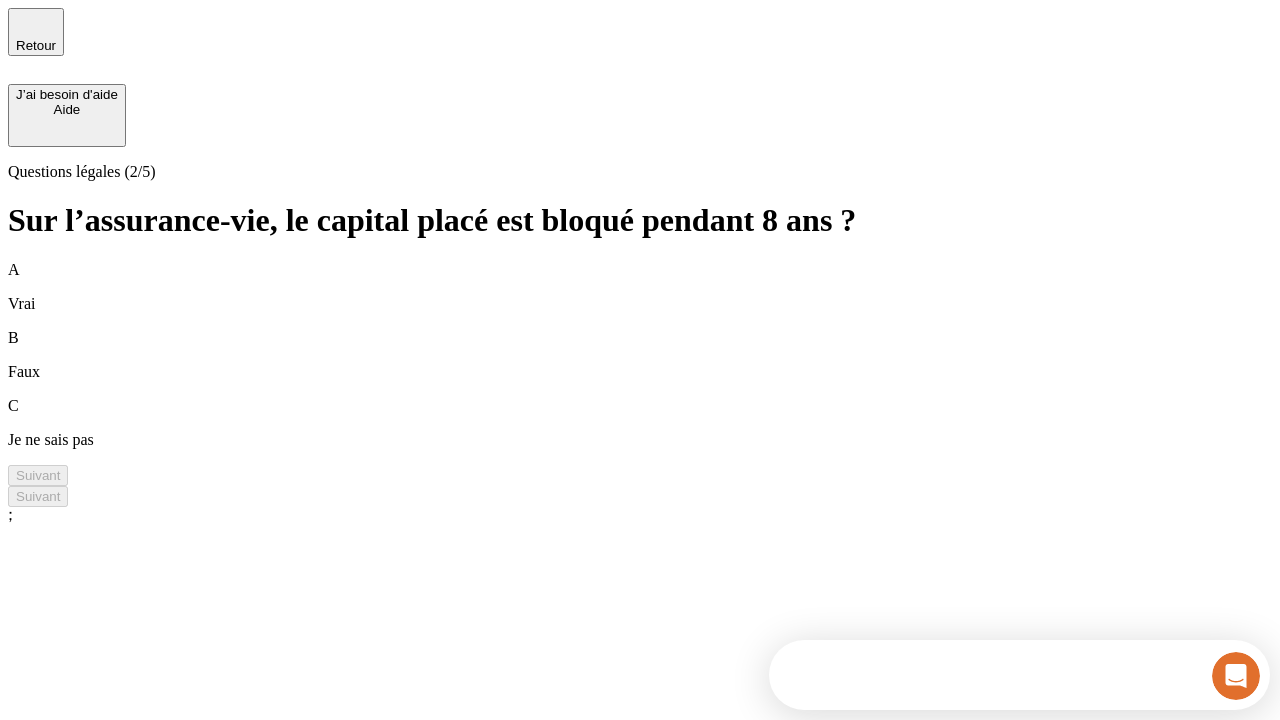 scroll, scrollTop: 0, scrollLeft: 0, axis: both 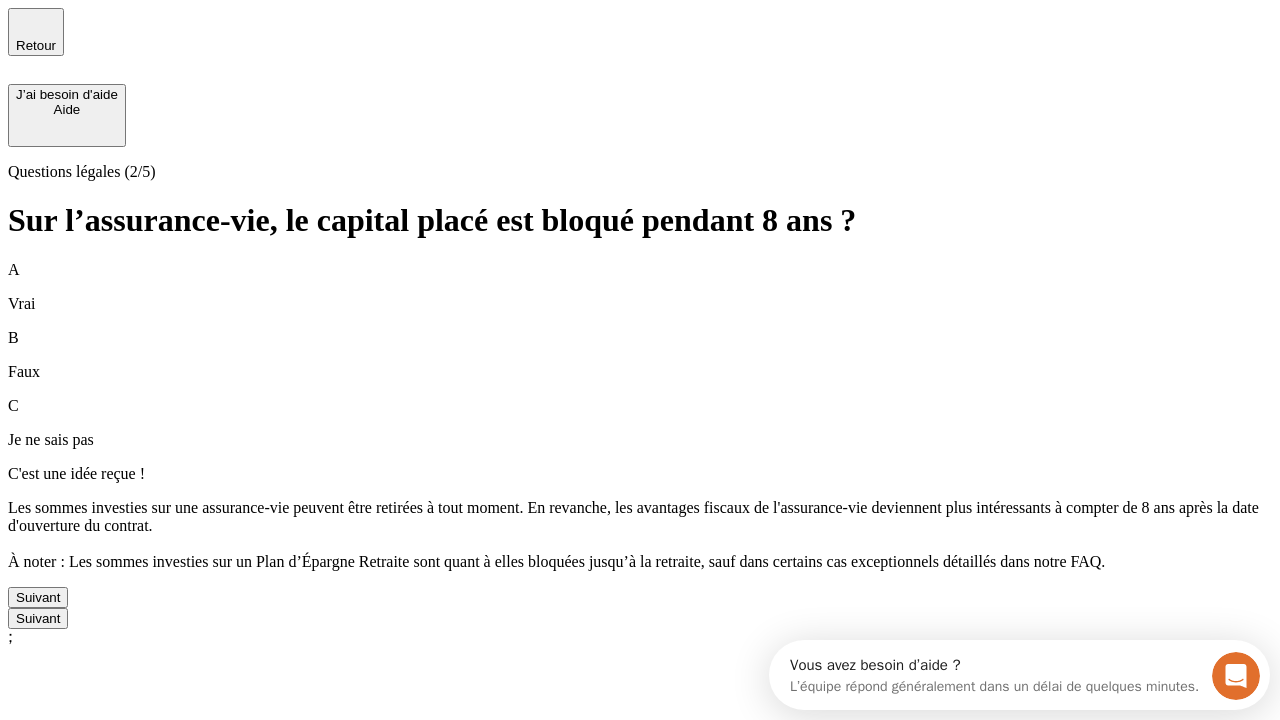 click on "Suivant" at bounding box center [38, 597] 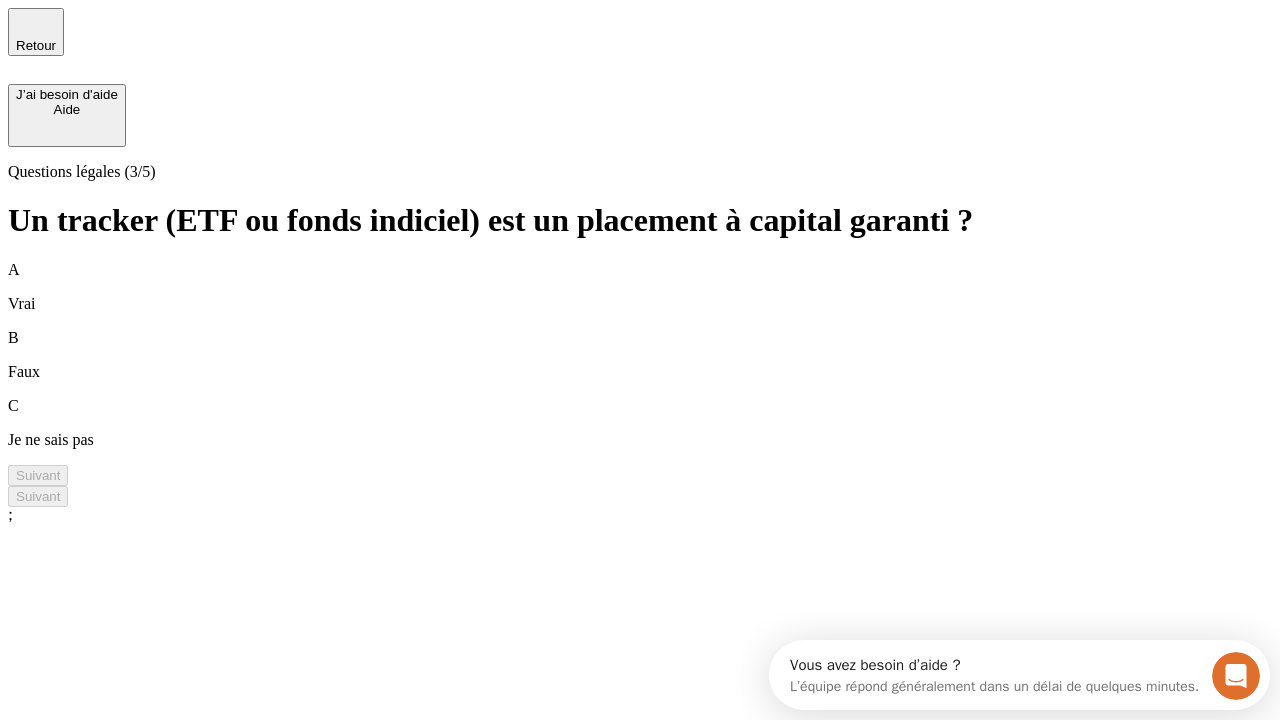 click on "B Faux" at bounding box center [640, 355] 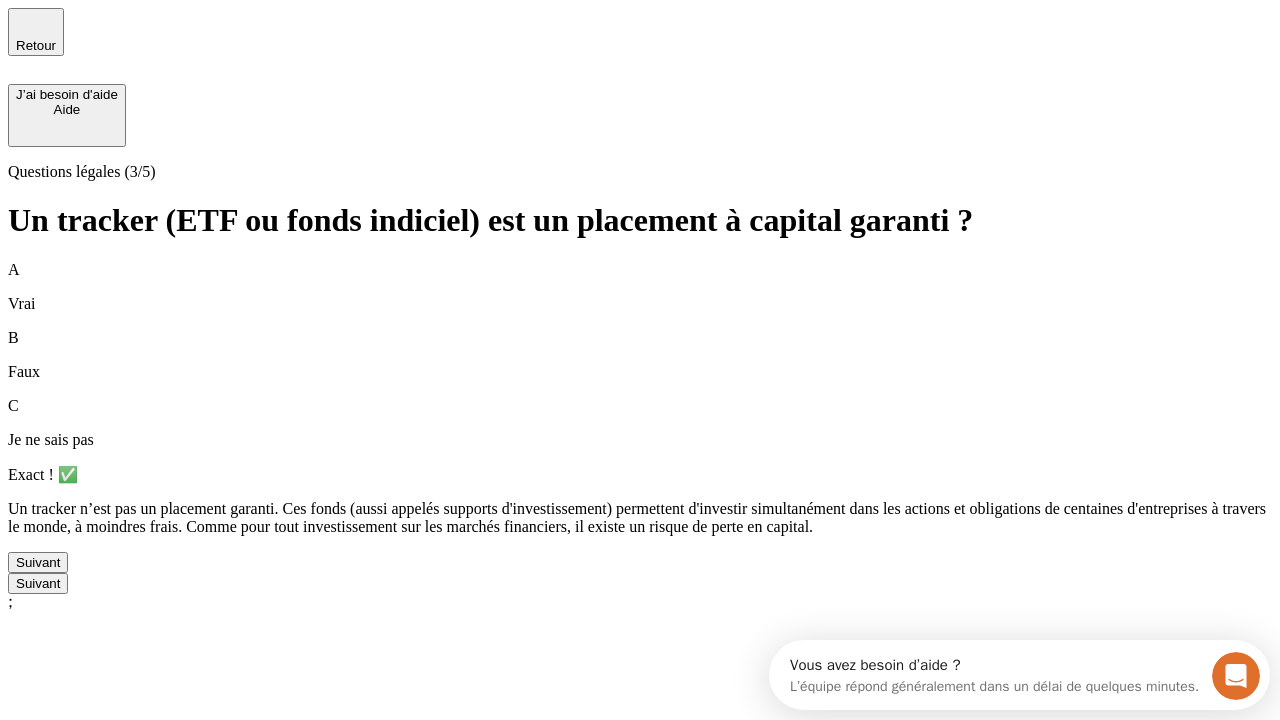 click on "Suivant" at bounding box center (38, 562) 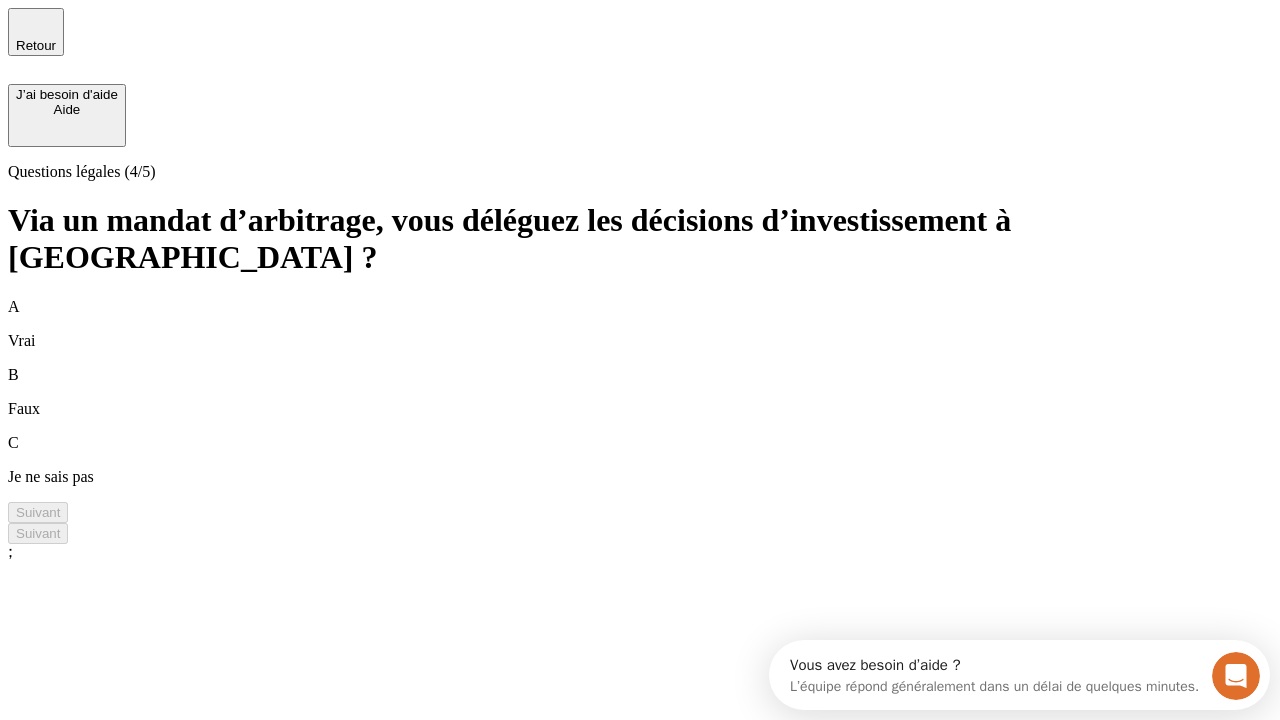 click on "A Vrai" at bounding box center [640, 324] 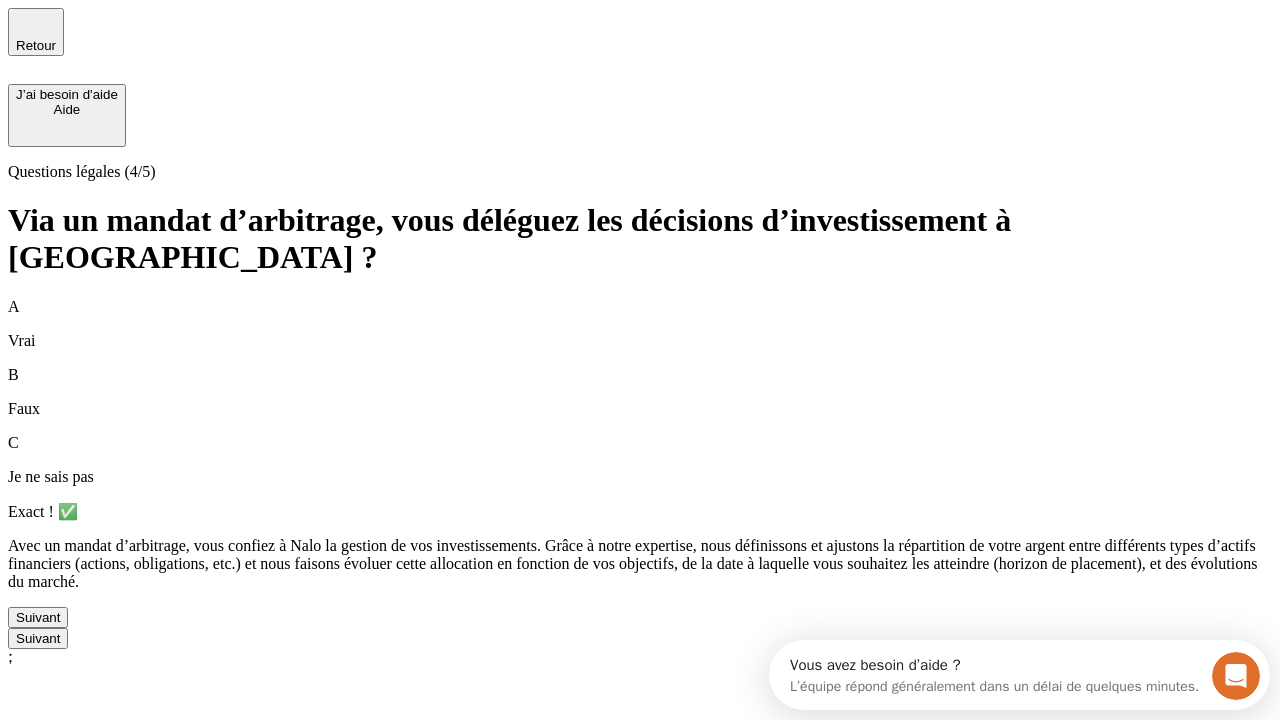 click on "Suivant" at bounding box center (38, 617) 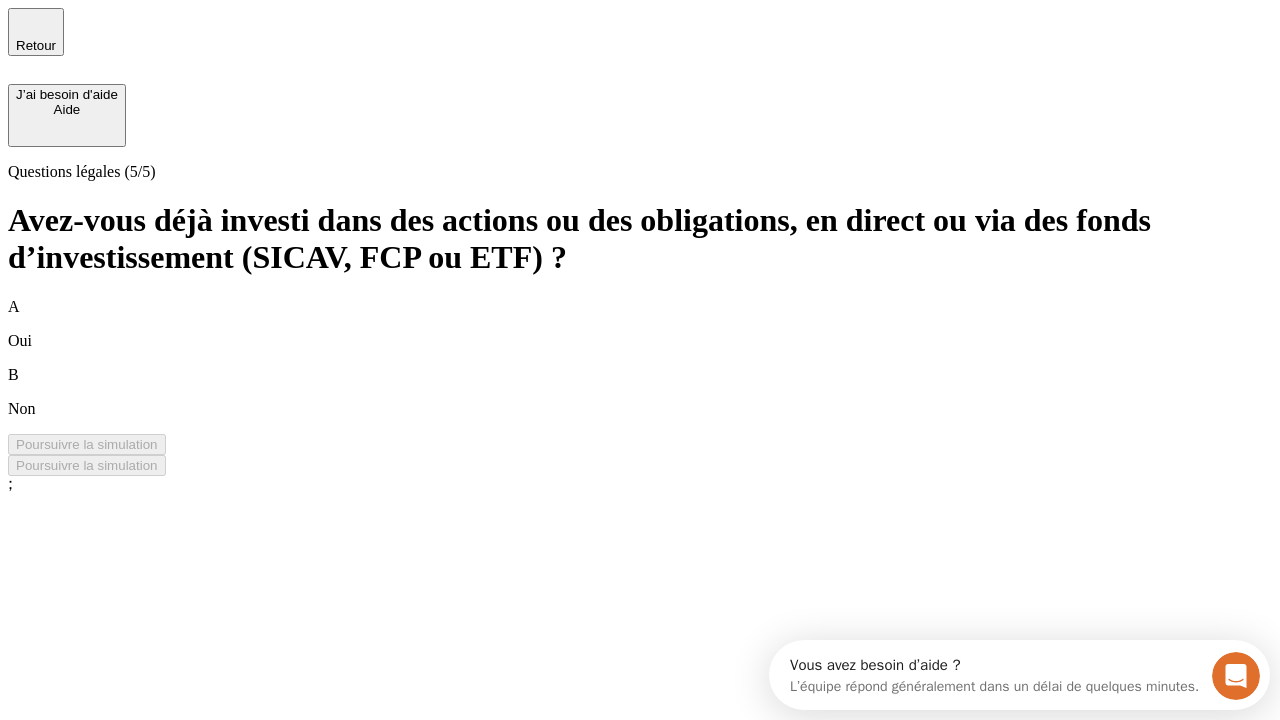 click on "B Non" at bounding box center [640, 392] 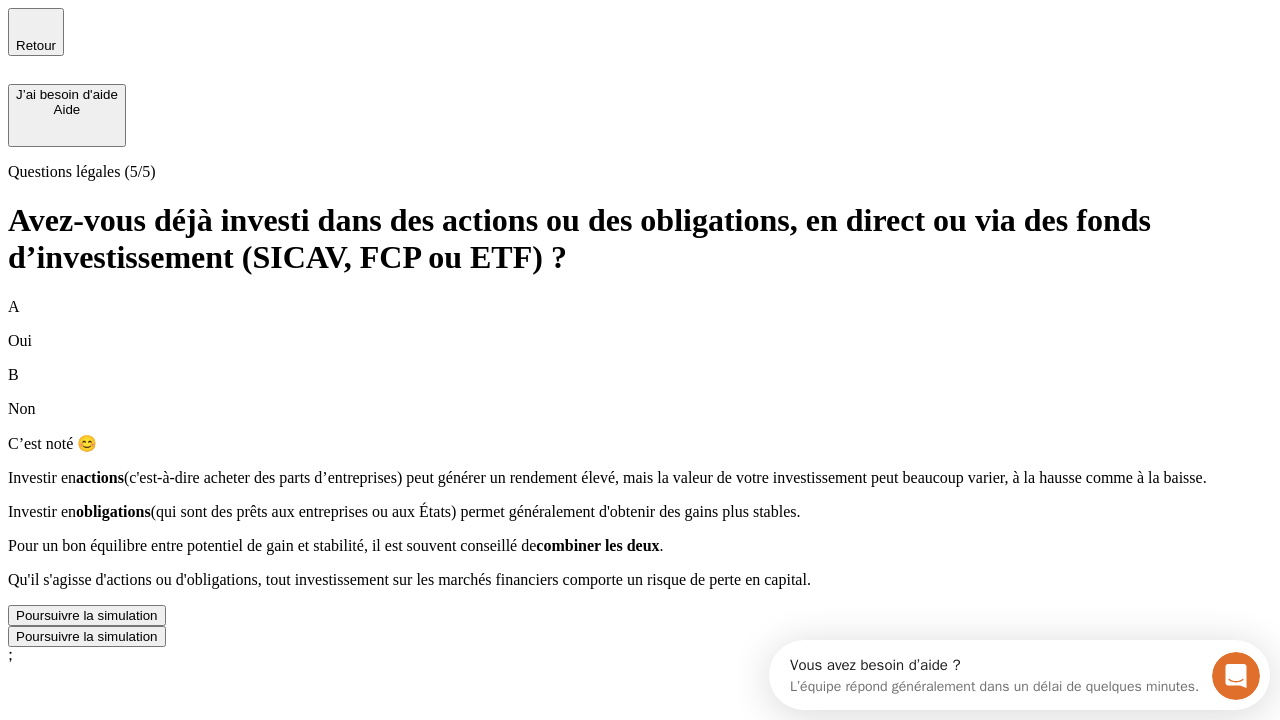 click on "Poursuivre la simulation" at bounding box center [87, 615] 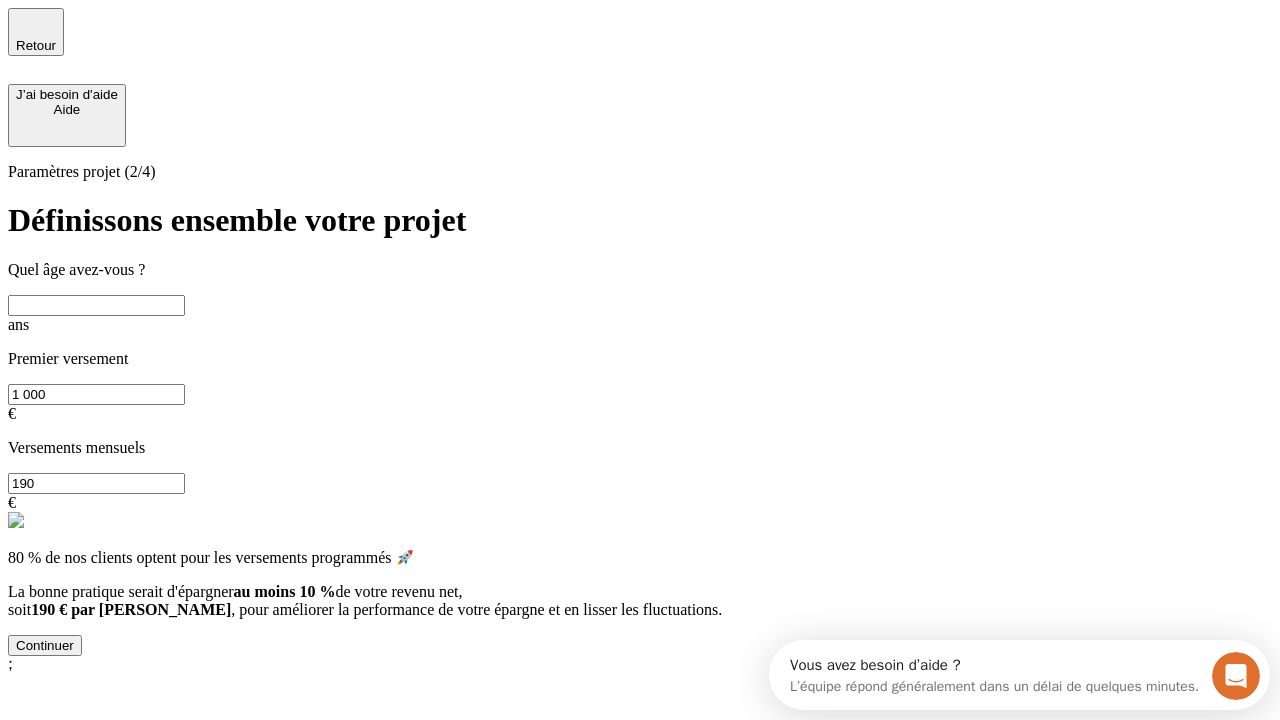 scroll, scrollTop: 18, scrollLeft: 0, axis: vertical 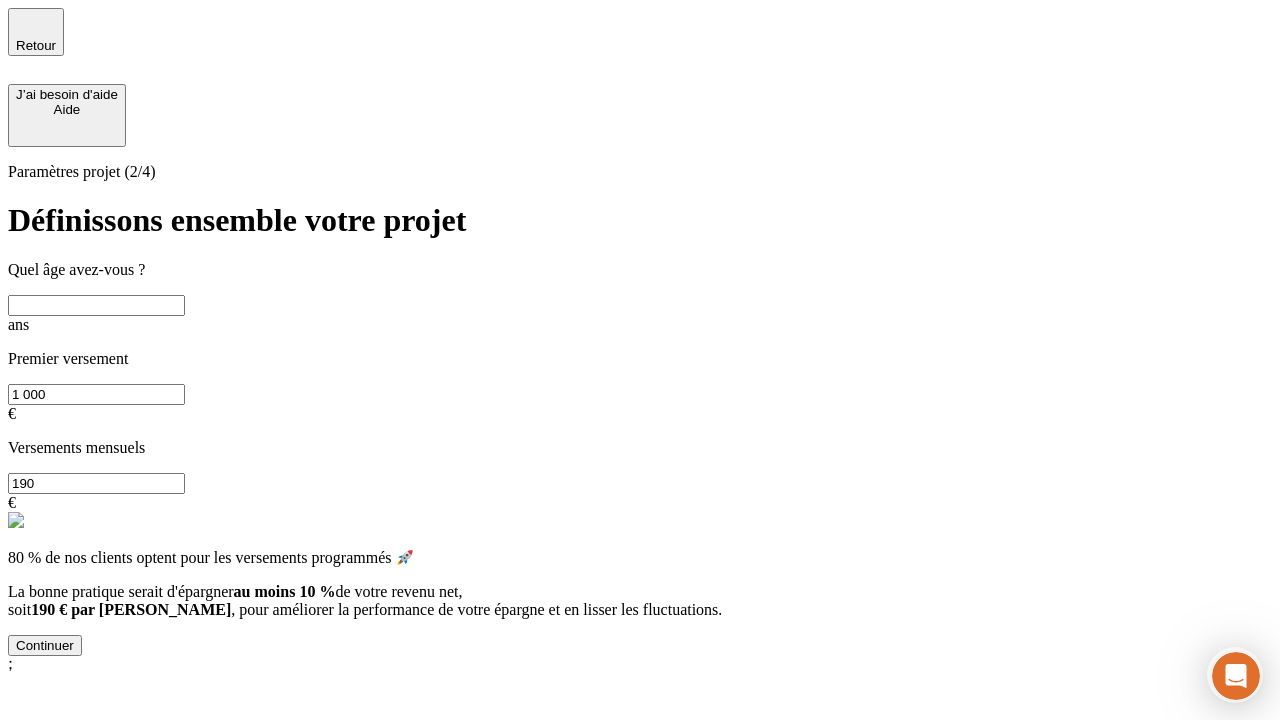 click at bounding box center (96, 305) 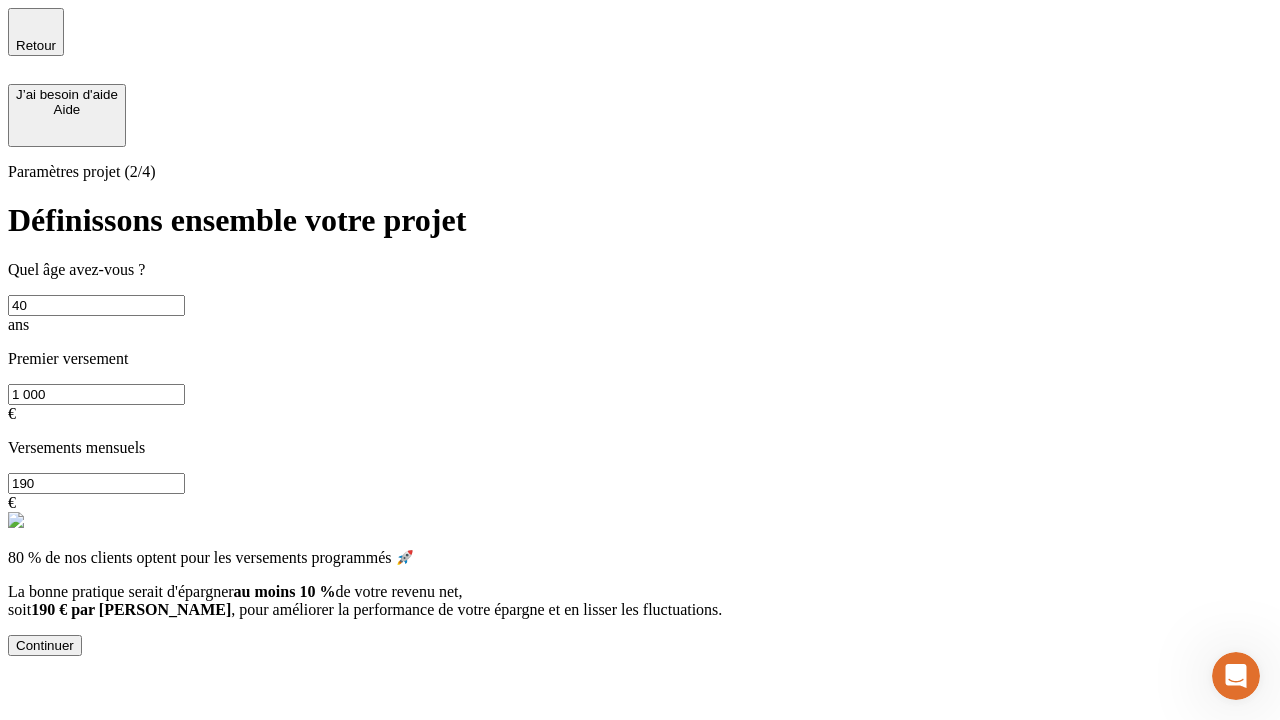 scroll, scrollTop: 0, scrollLeft: 0, axis: both 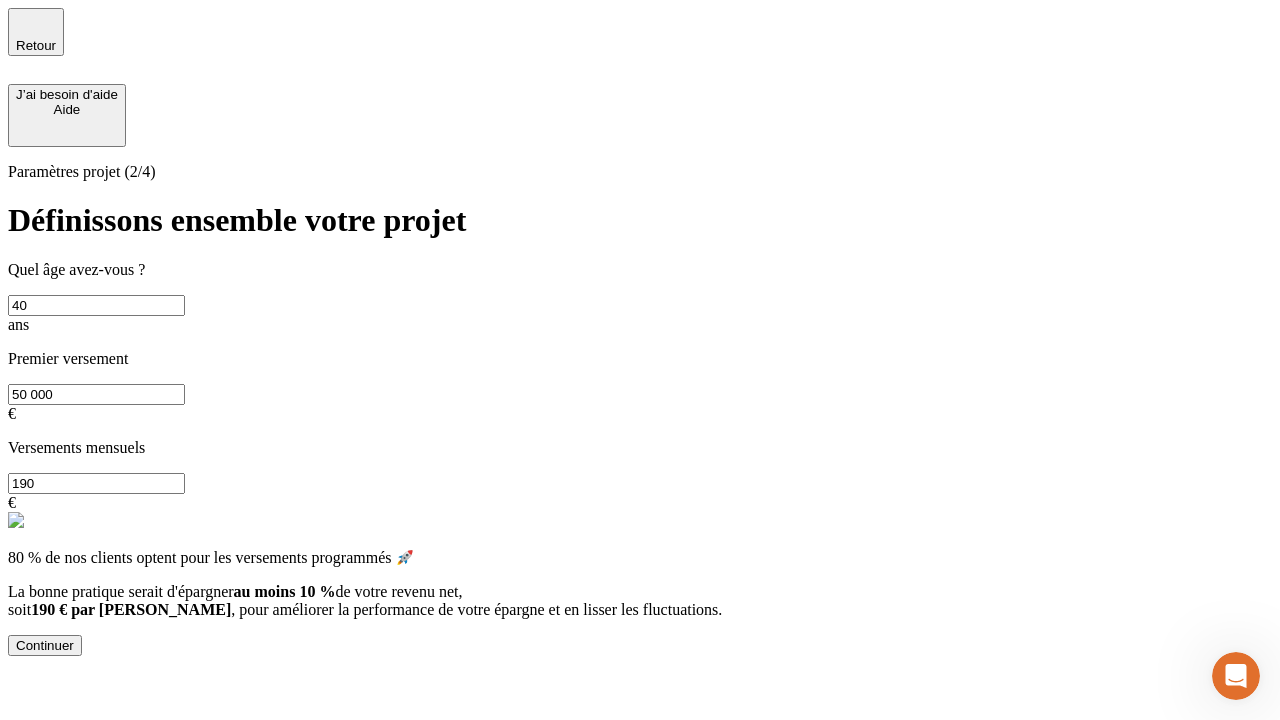 type on "50 000" 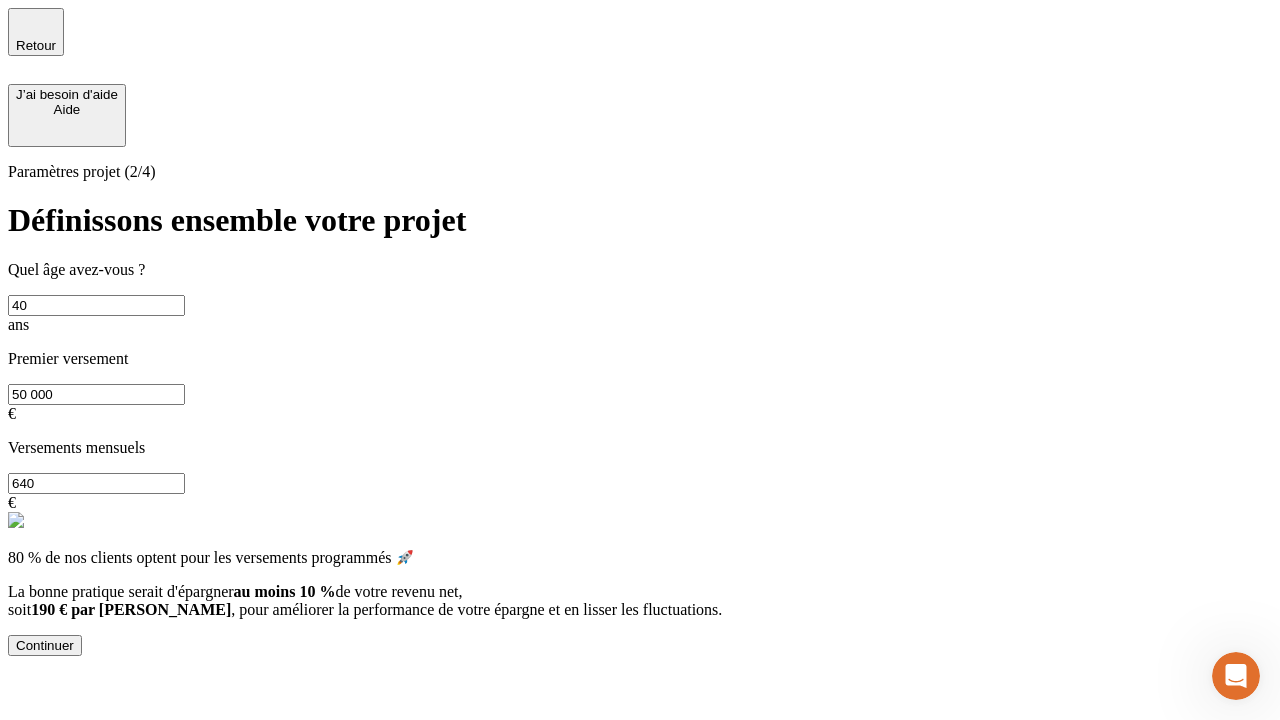 type on "640" 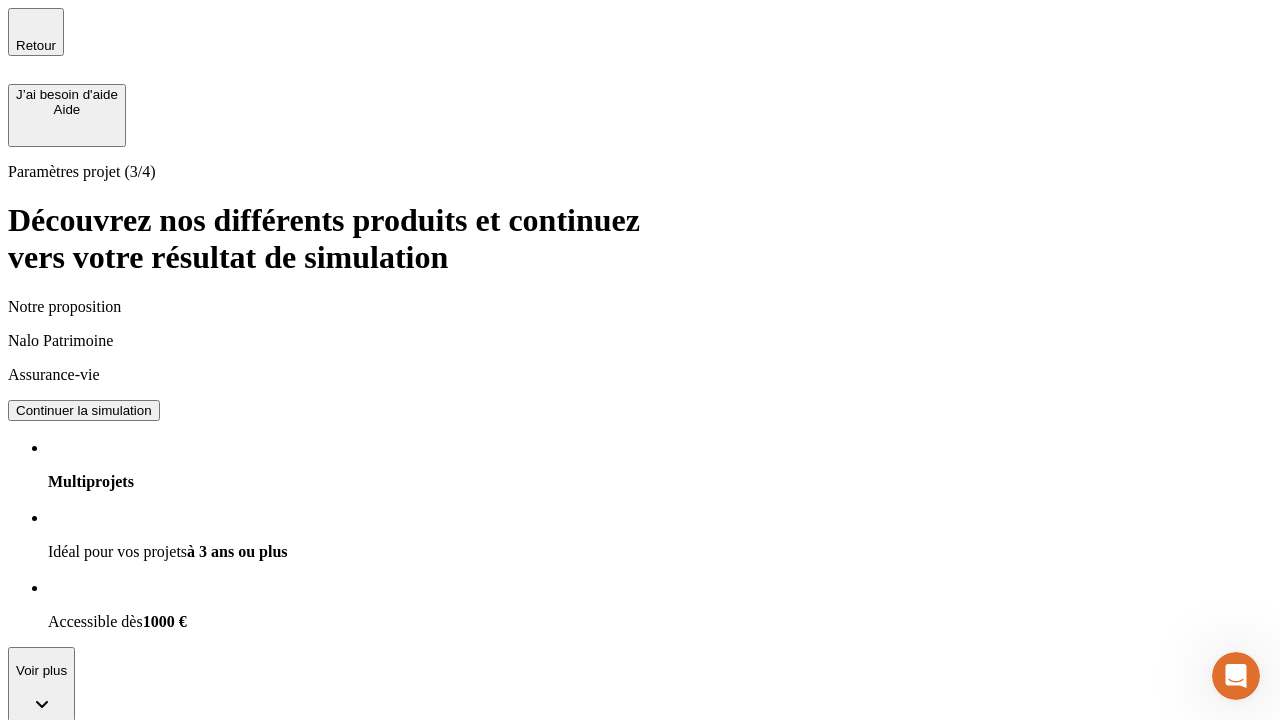 click on "Continuer la simulation" at bounding box center [84, 410] 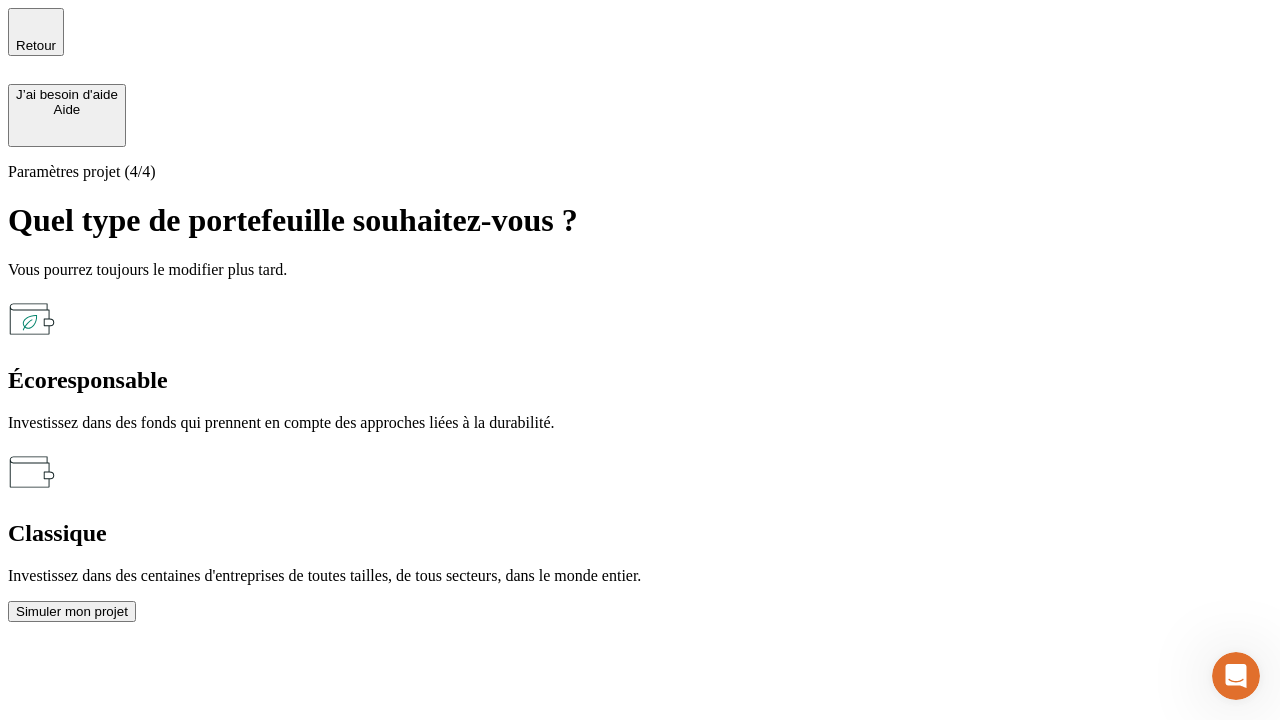 click on "Classique" at bounding box center [640, 533] 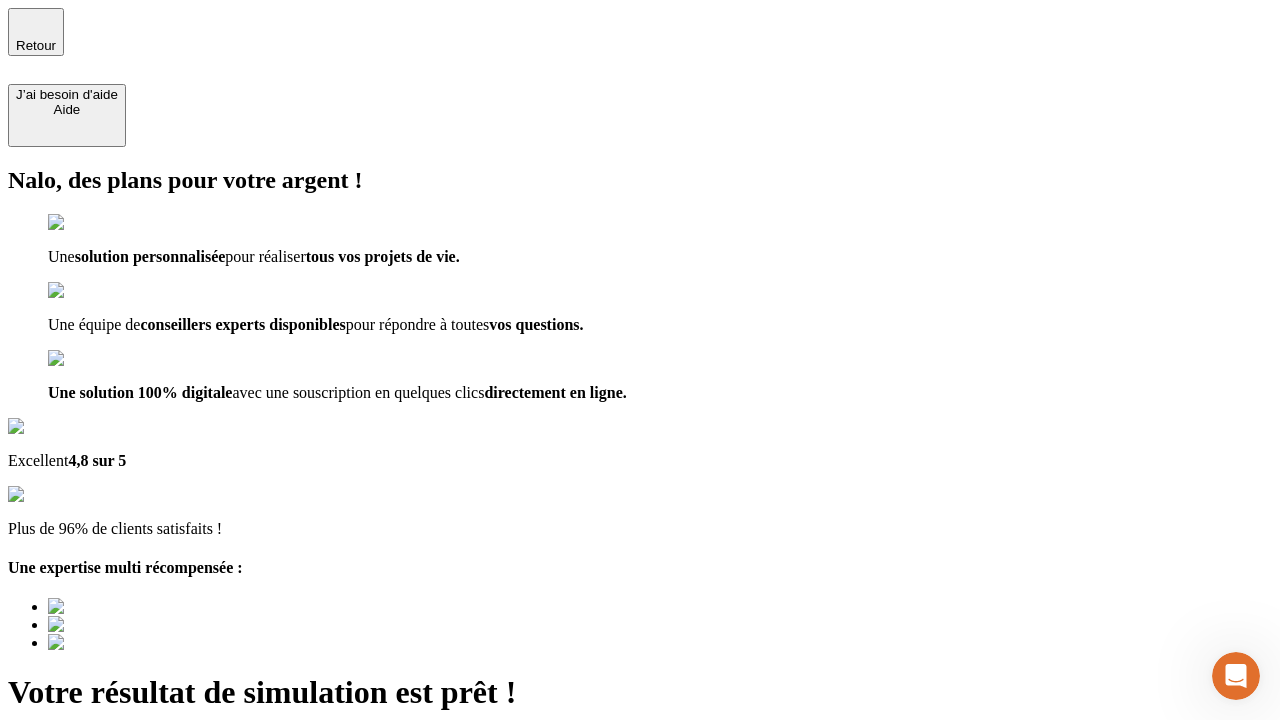 click on "Découvrir ma simulation" at bounding box center [87, 797] 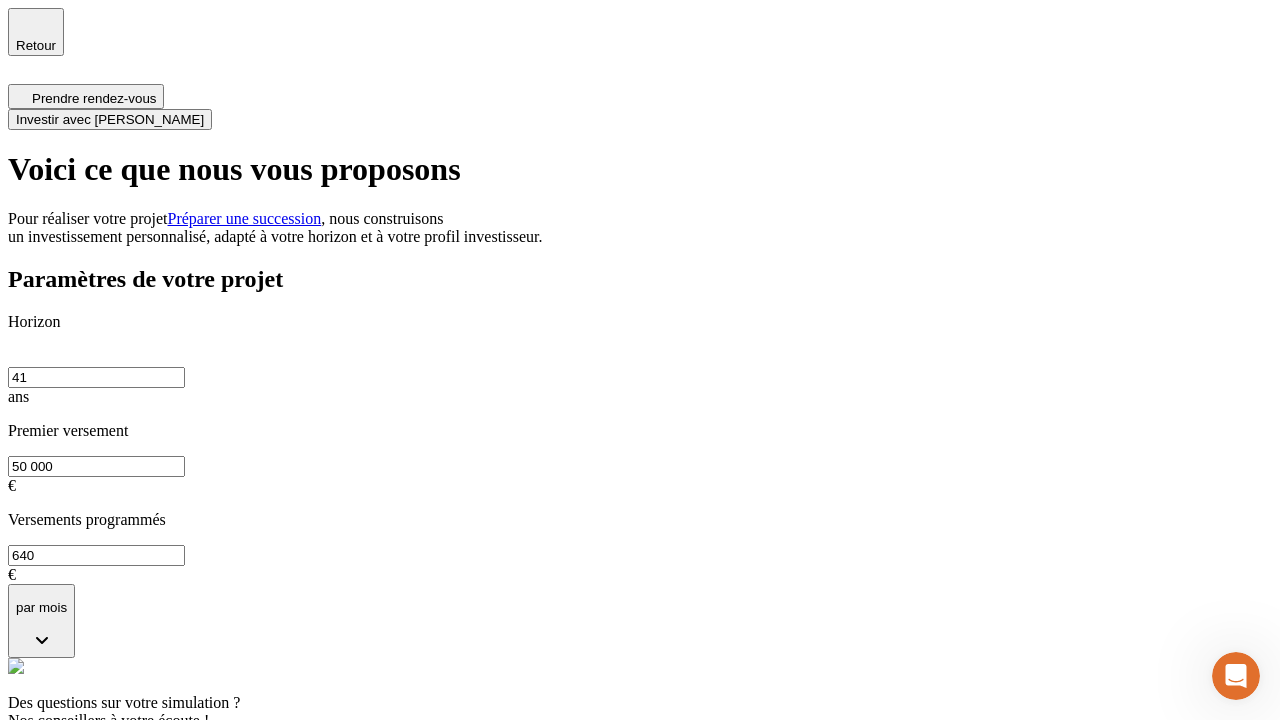 click on "Investir avec [PERSON_NAME]" at bounding box center [110, 119] 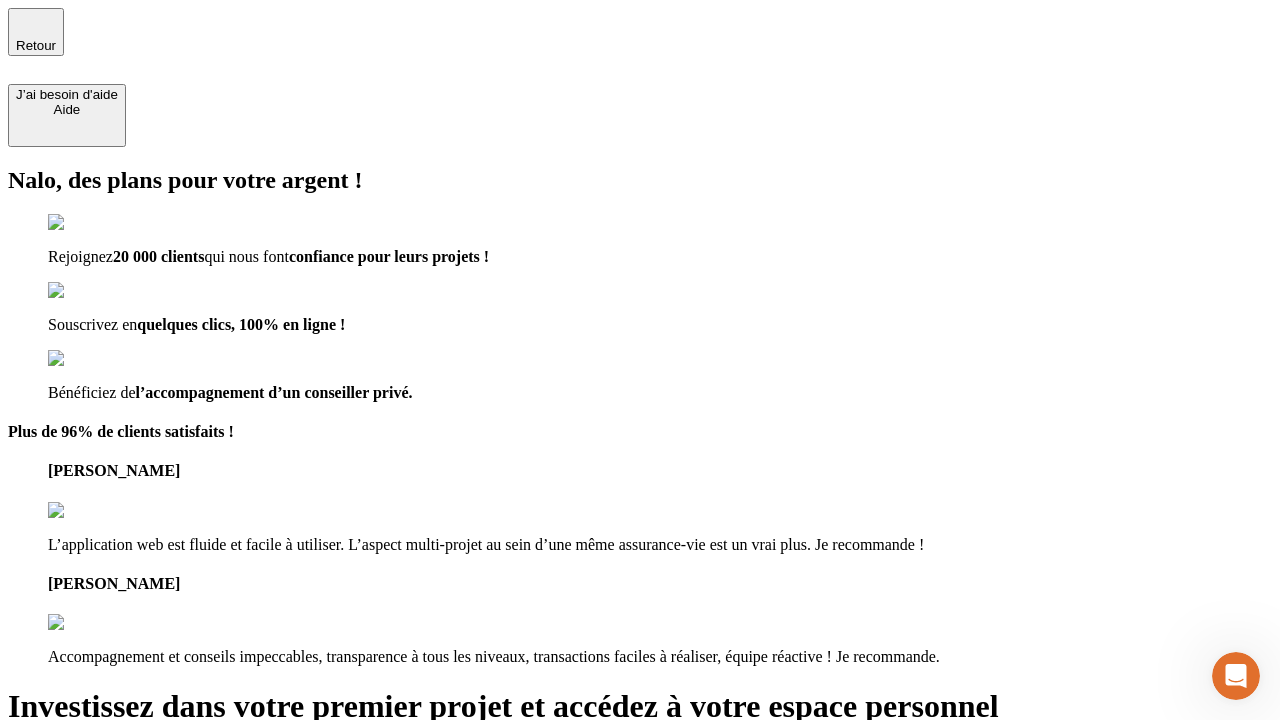type on "[EMAIL_ADDRESS][DOMAIN_NAME]" 